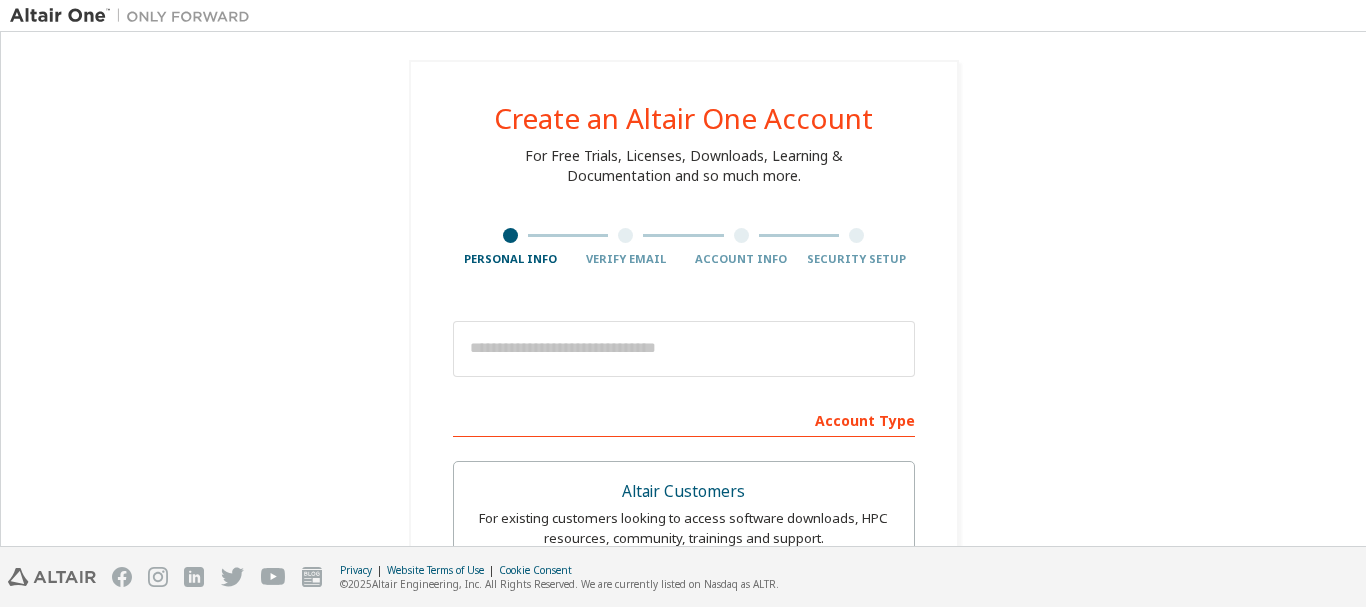 scroll, scrollTop: 0, scrollLeft: 0, axis: both 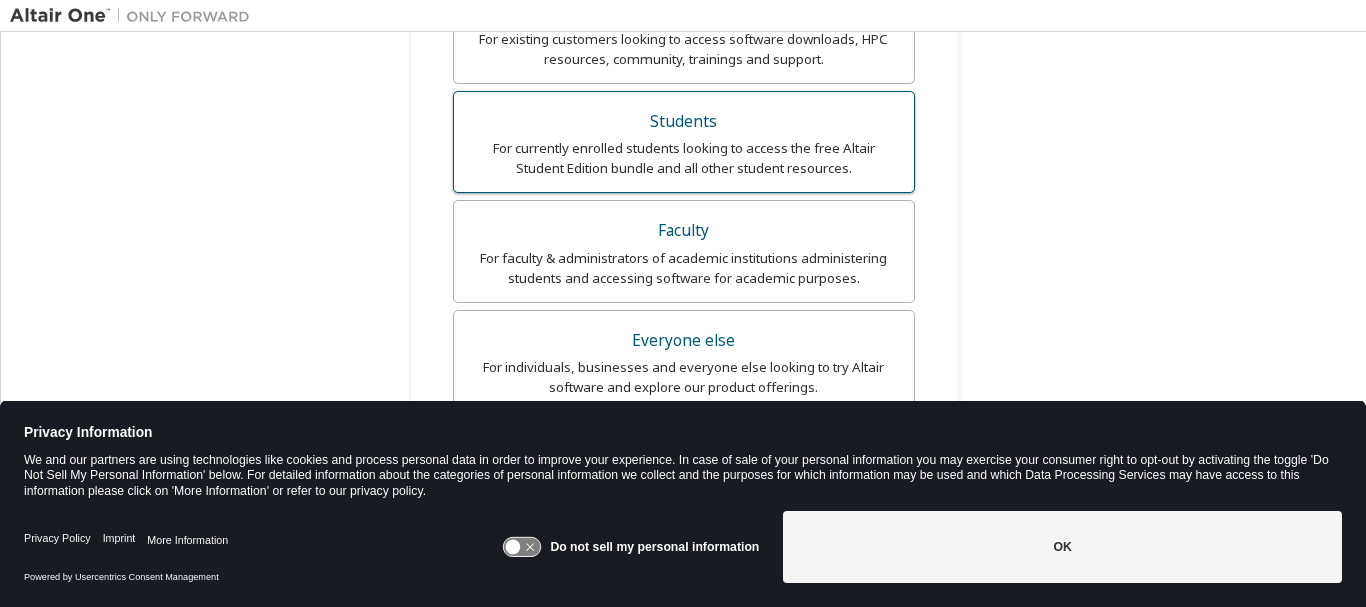 click on "For currently enrolled students looking to access the free Altair Student Edition bundle and all other student resources." at bounding box center [684, 158] 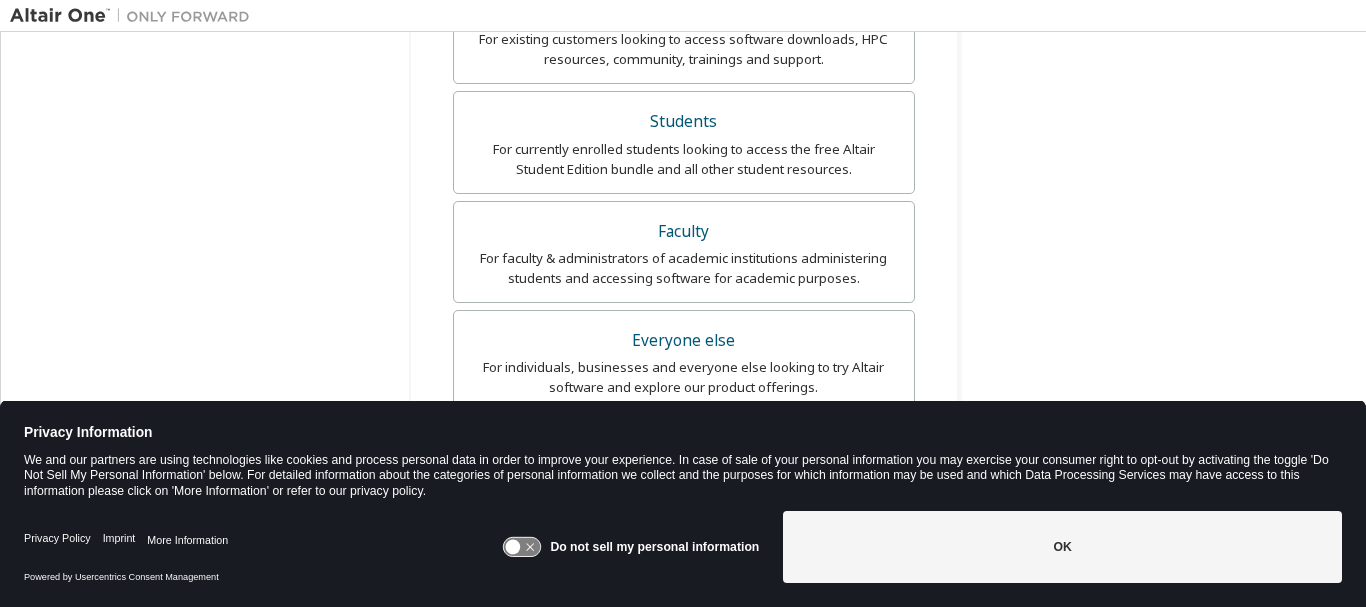click 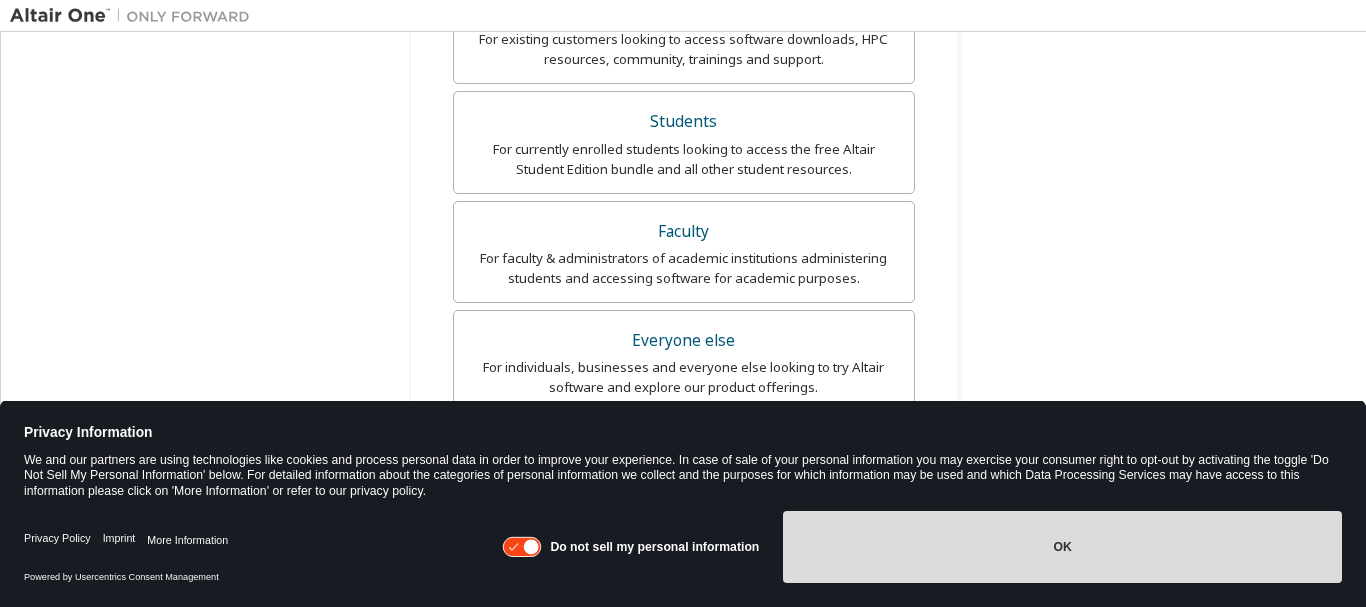 click on "OK" at bounding box center (1062, 547) 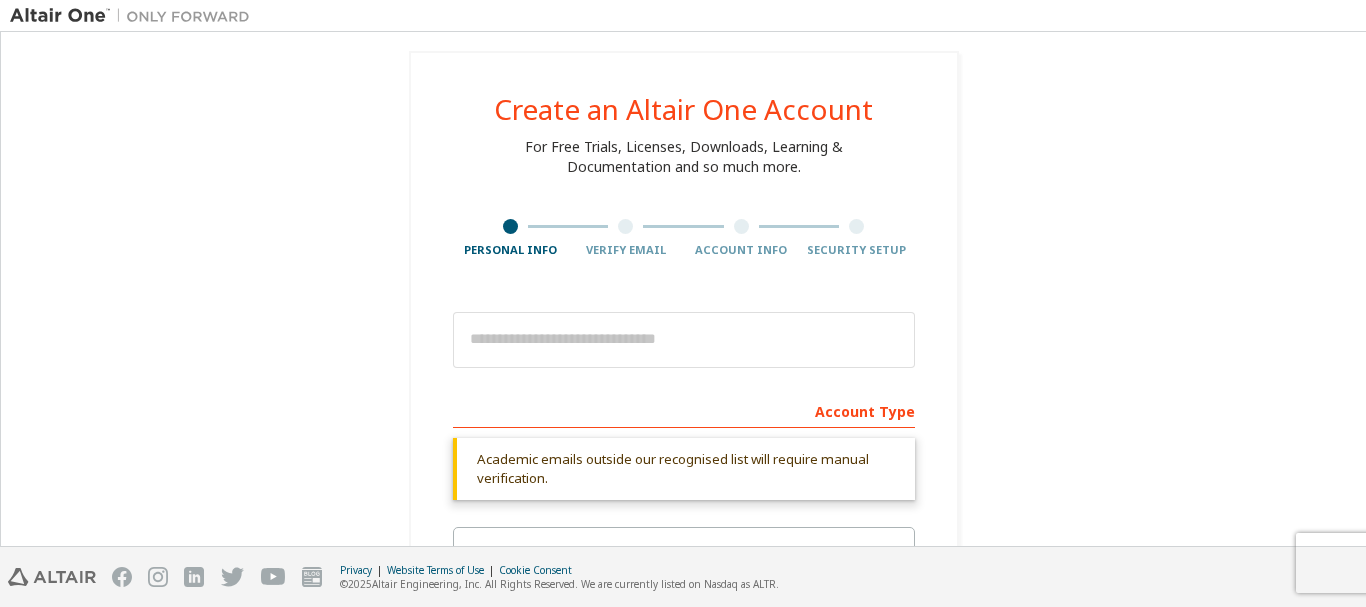 scroll, scrollTop: 0, scrollLeft: 0, axis: both 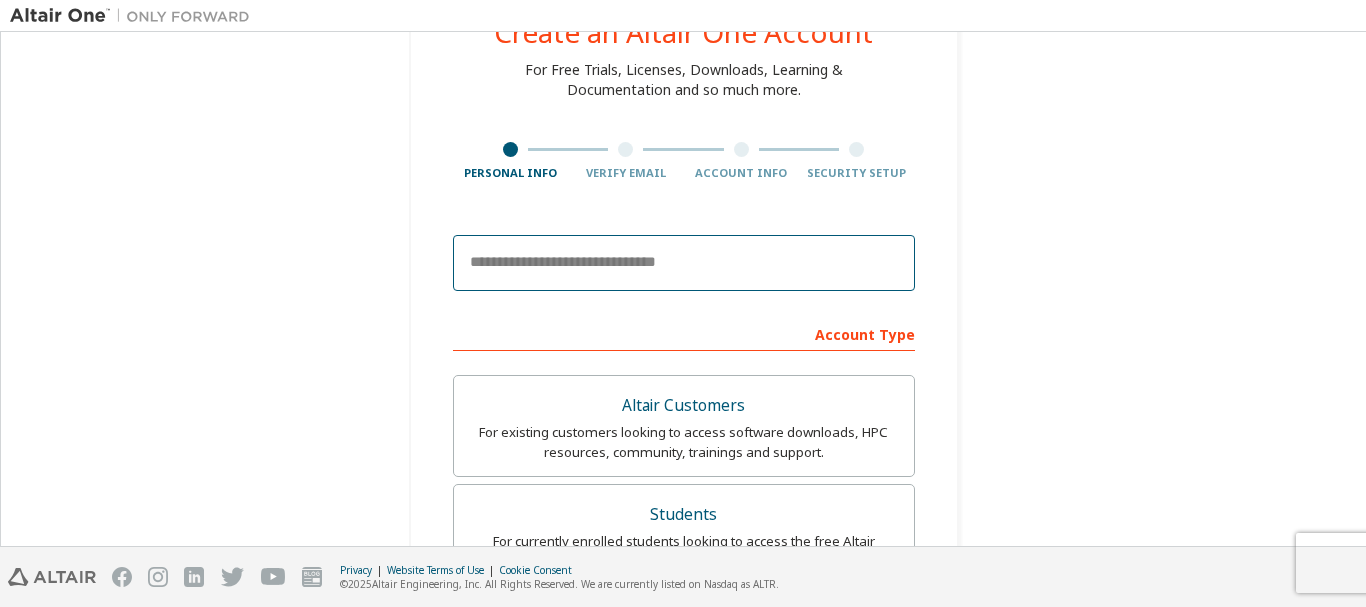 click at bounding box center (684, 263) 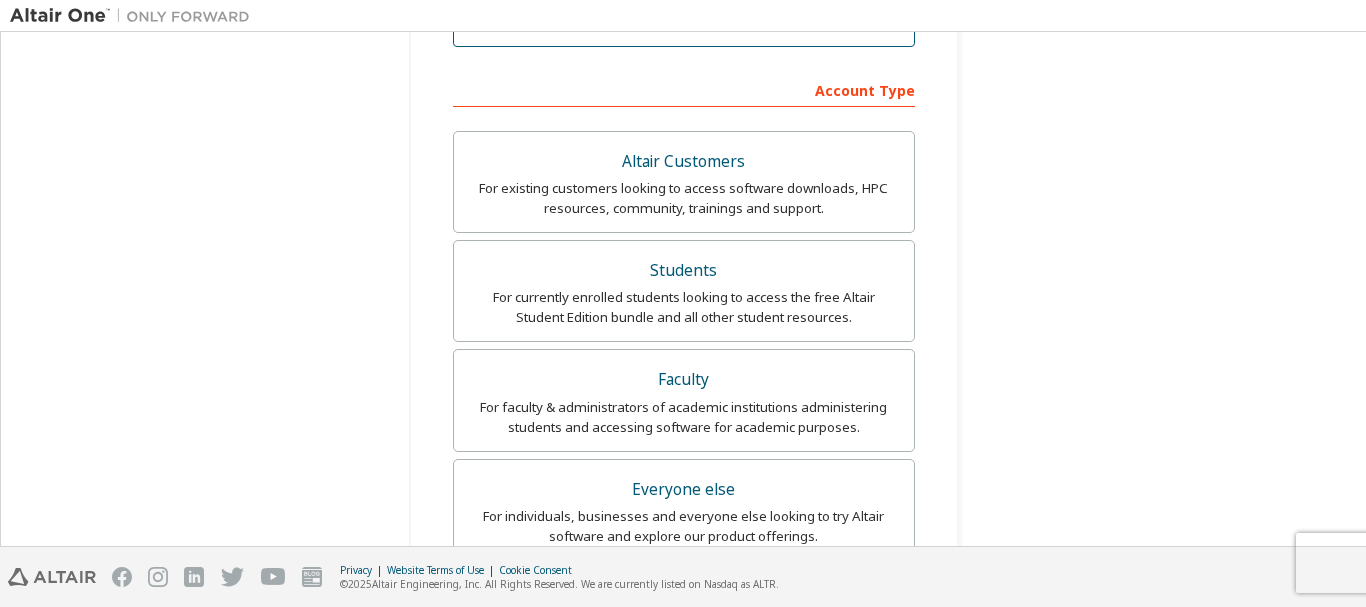 scroll, scrollTop: 366, scrollLeft: 0, axis: vertical 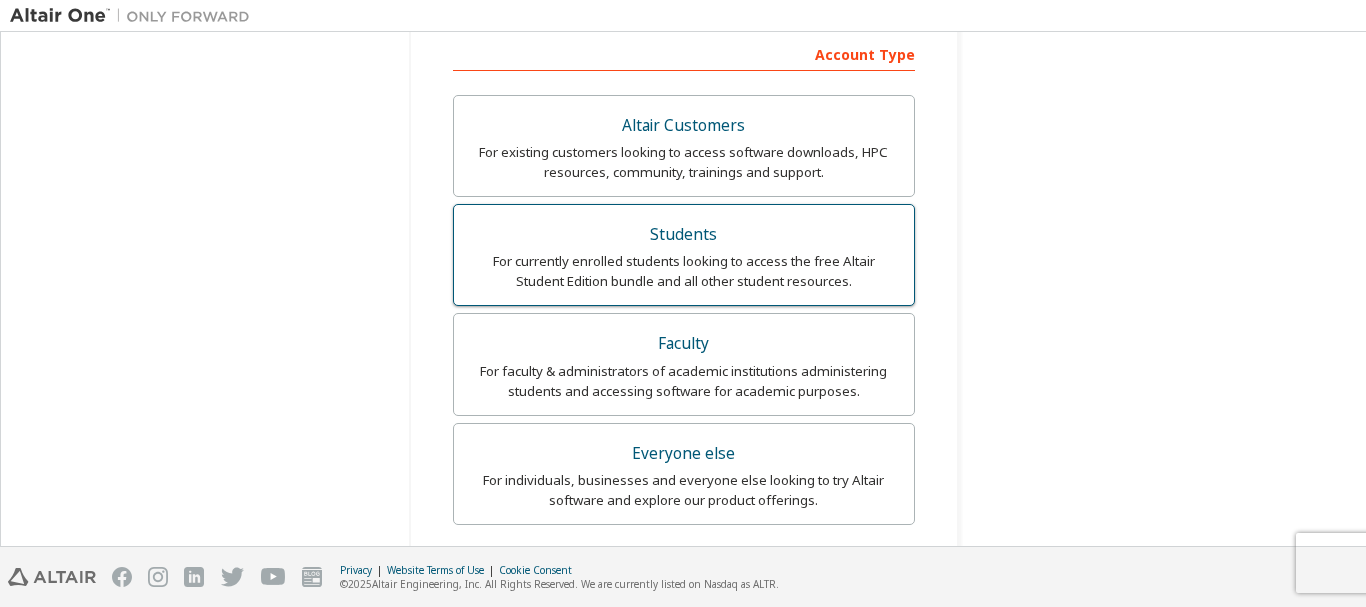 click on "For currently enrolled students looking to access the free Altair Student Edition bundle and all other student resources." at bounding box center (684, 271) 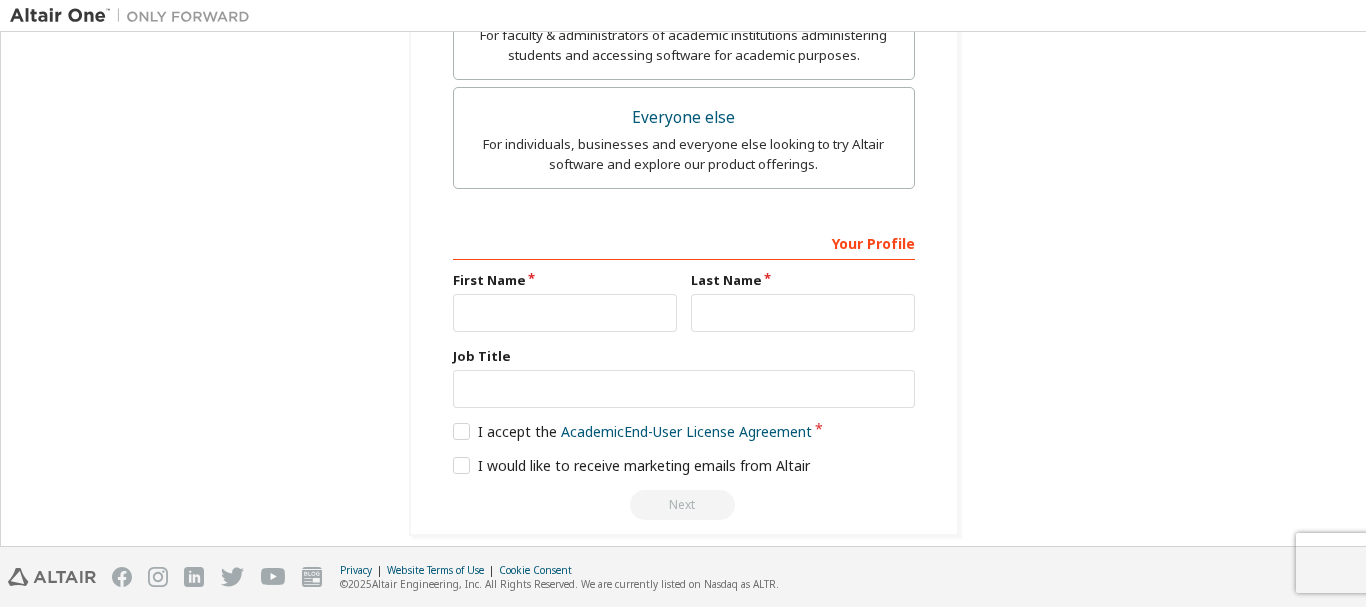 scroll, scrollTop: 795, scrollLeft: 0, axis: vertical 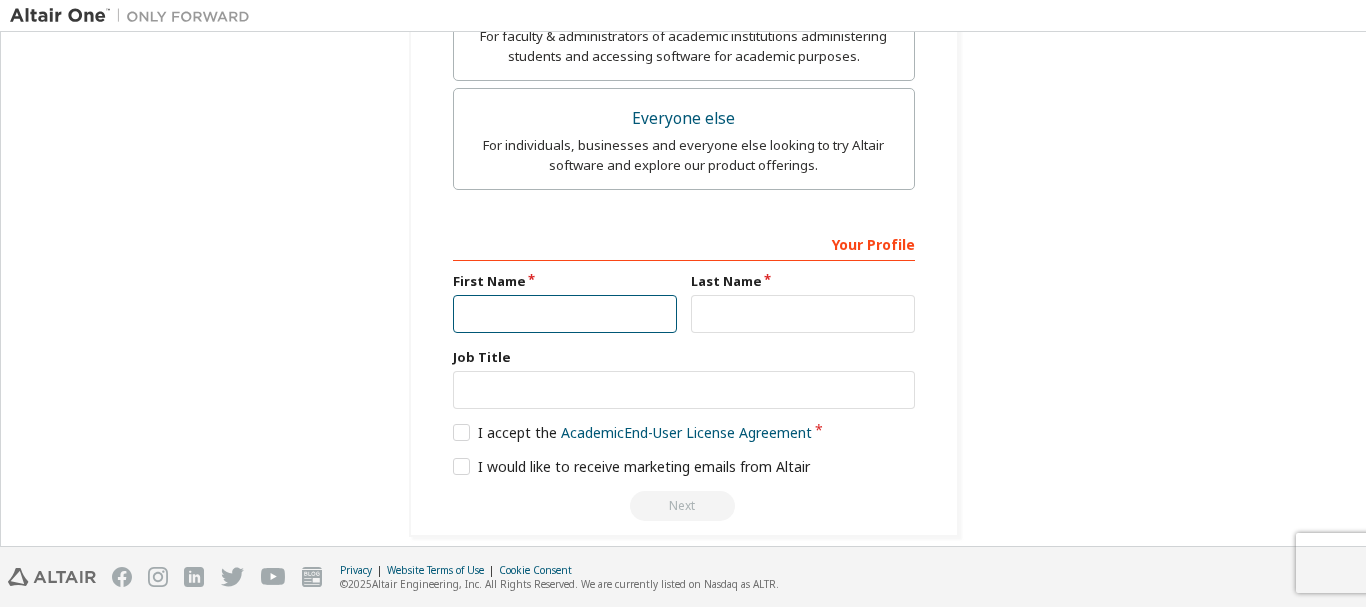 click at bounding box center [565, 314] 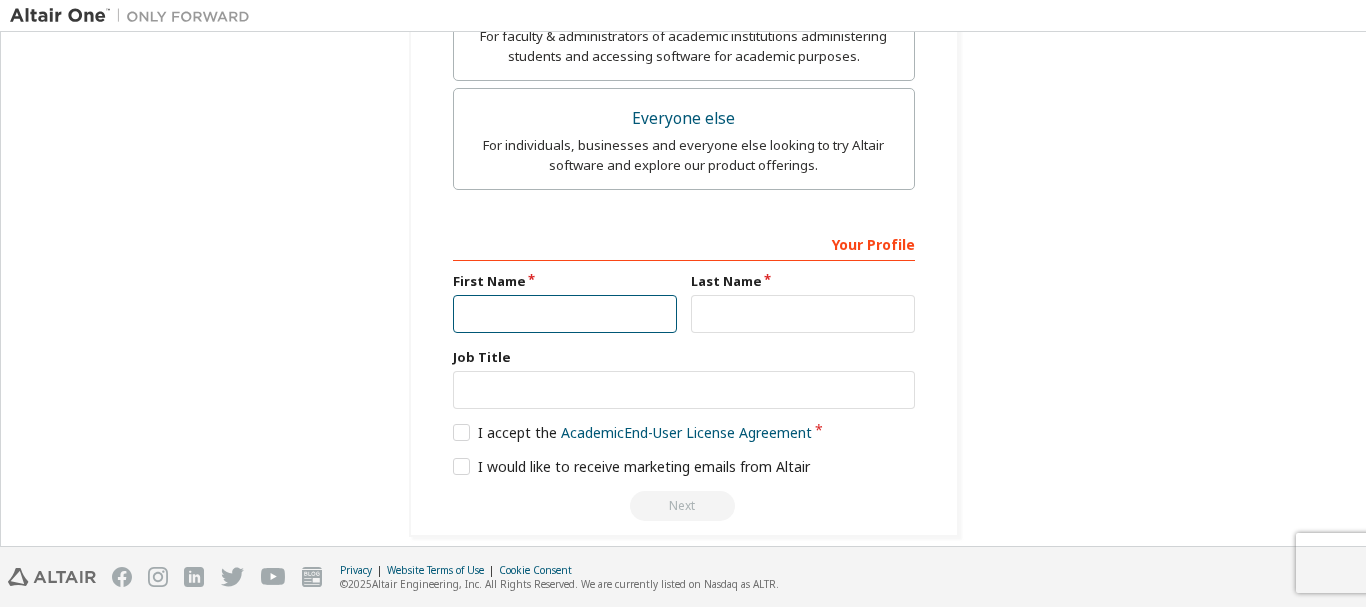 type on "*****" 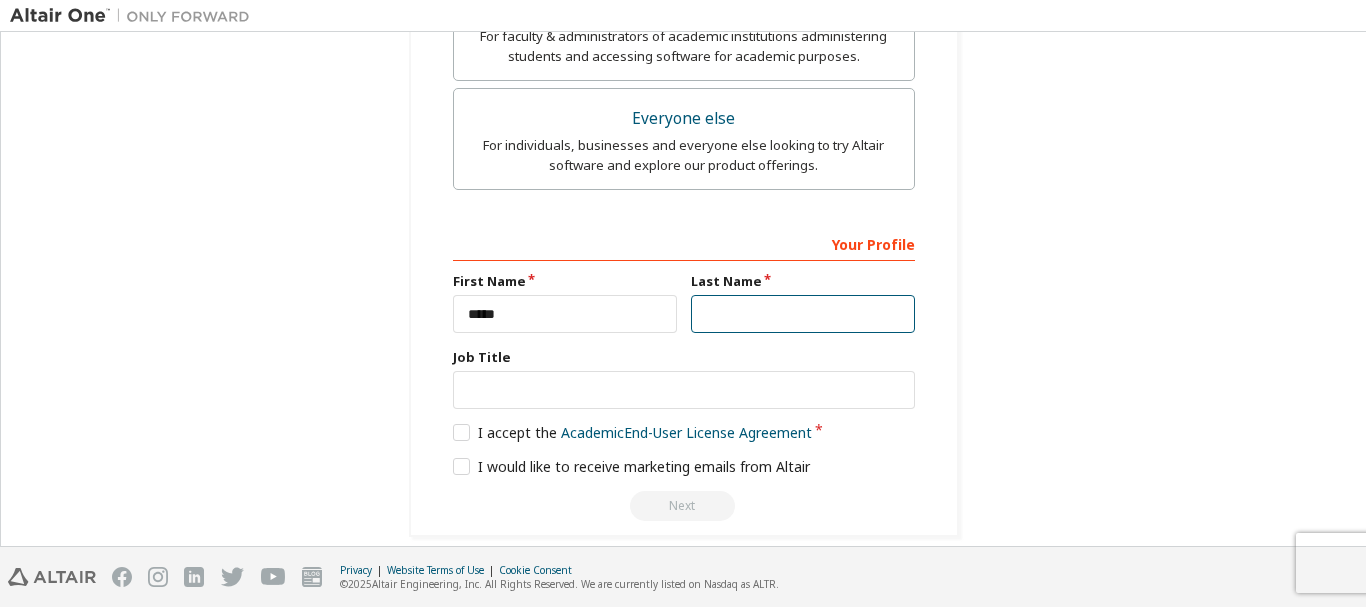click at bounding box center (803, 314) 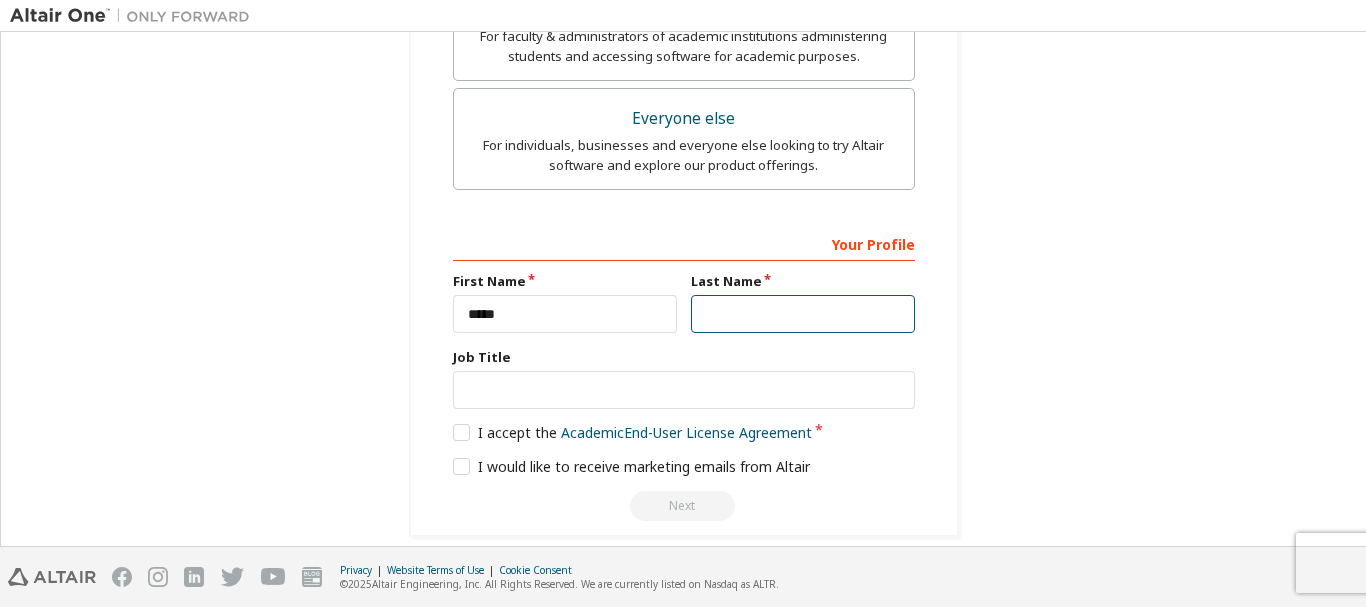 type on "**********" 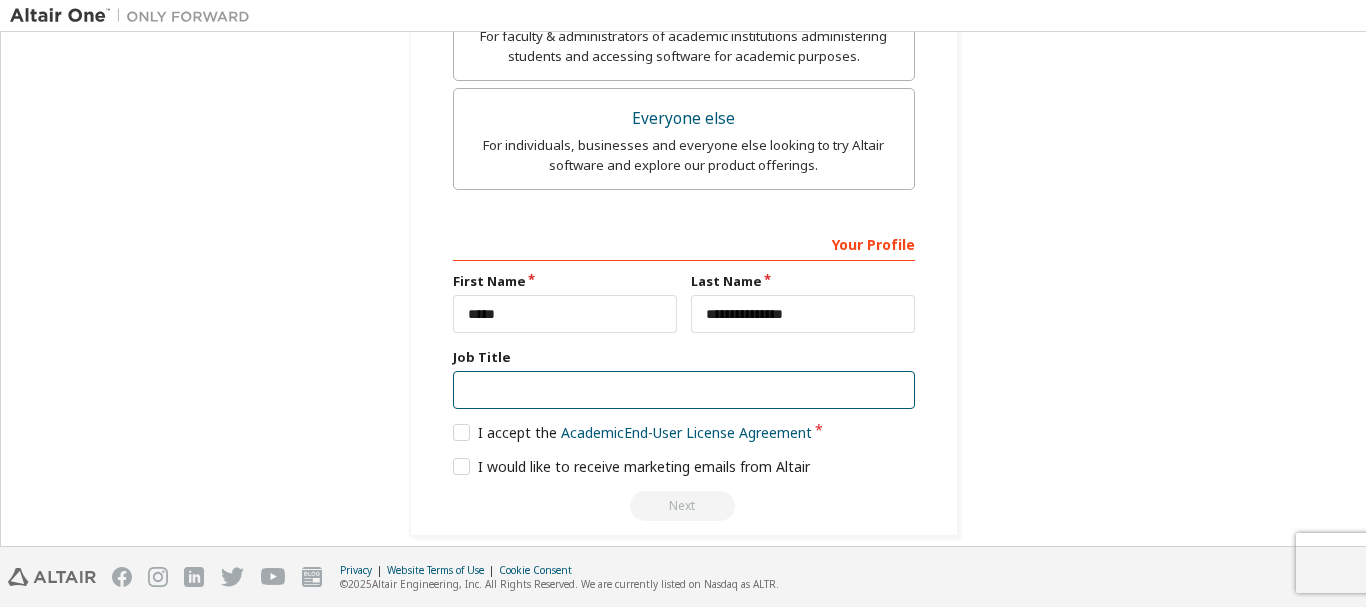 click at bounding box center [684, 390] 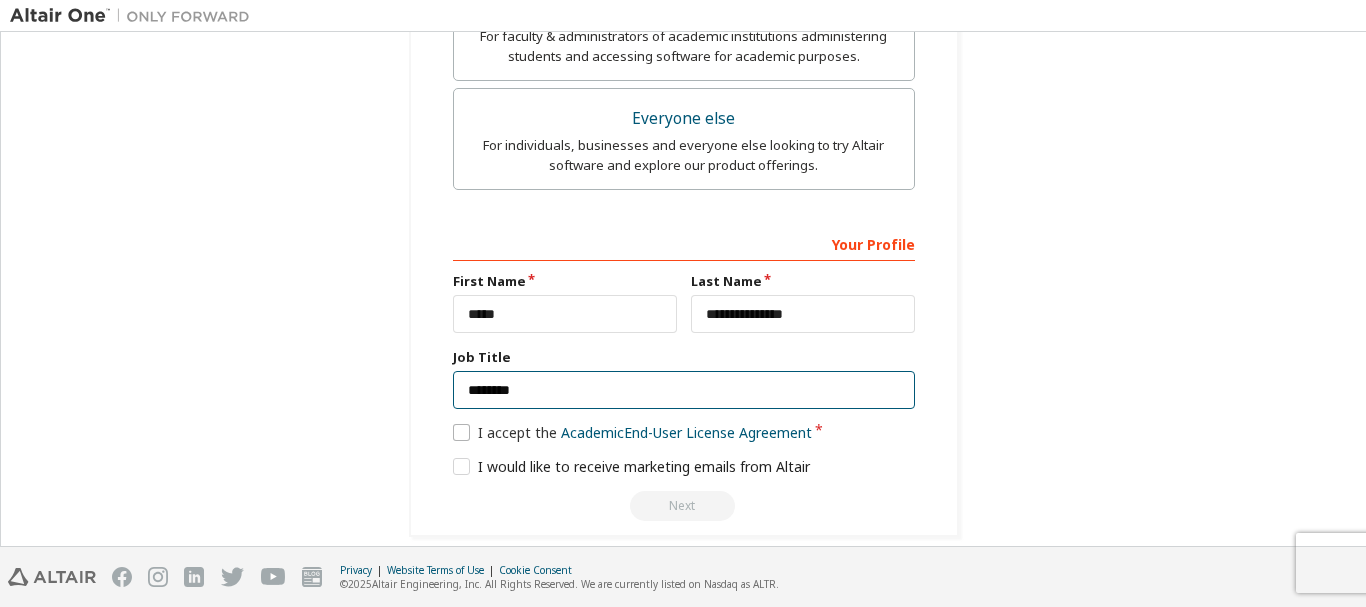 type on "********" 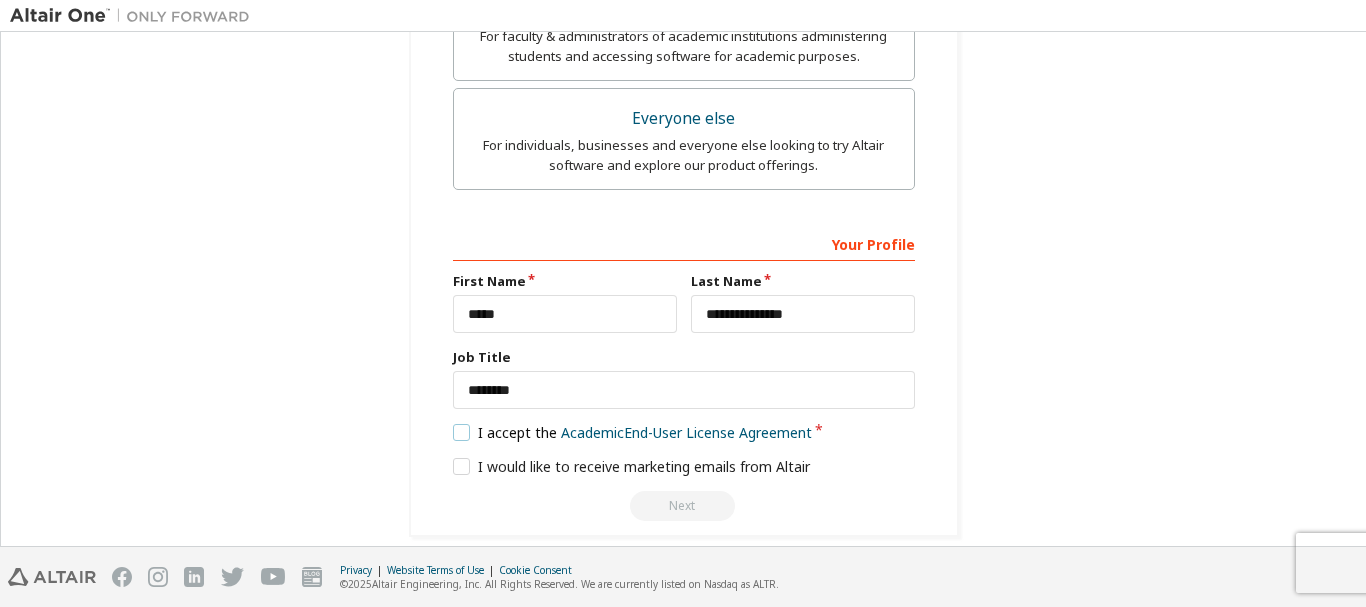 click on "I accept the   Academic   End-User License Agreement" at bounding box center (633, 432) 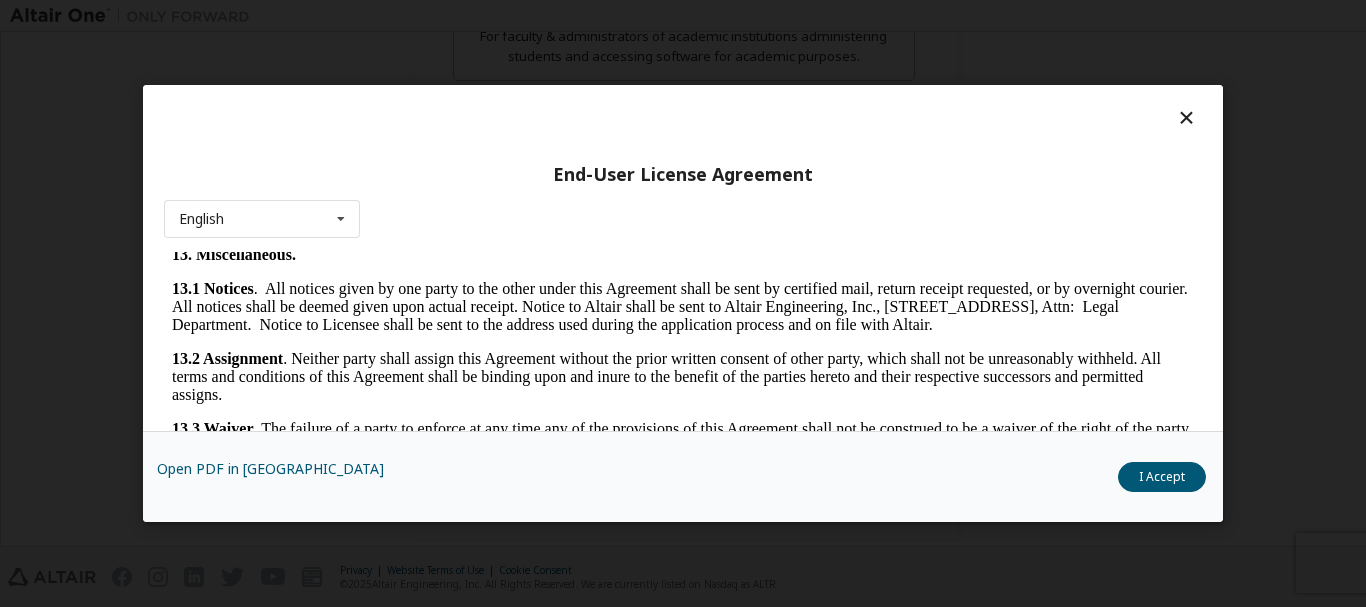 scroll, scrollTop: 3351, scrollLeft: 0, axis: vertical 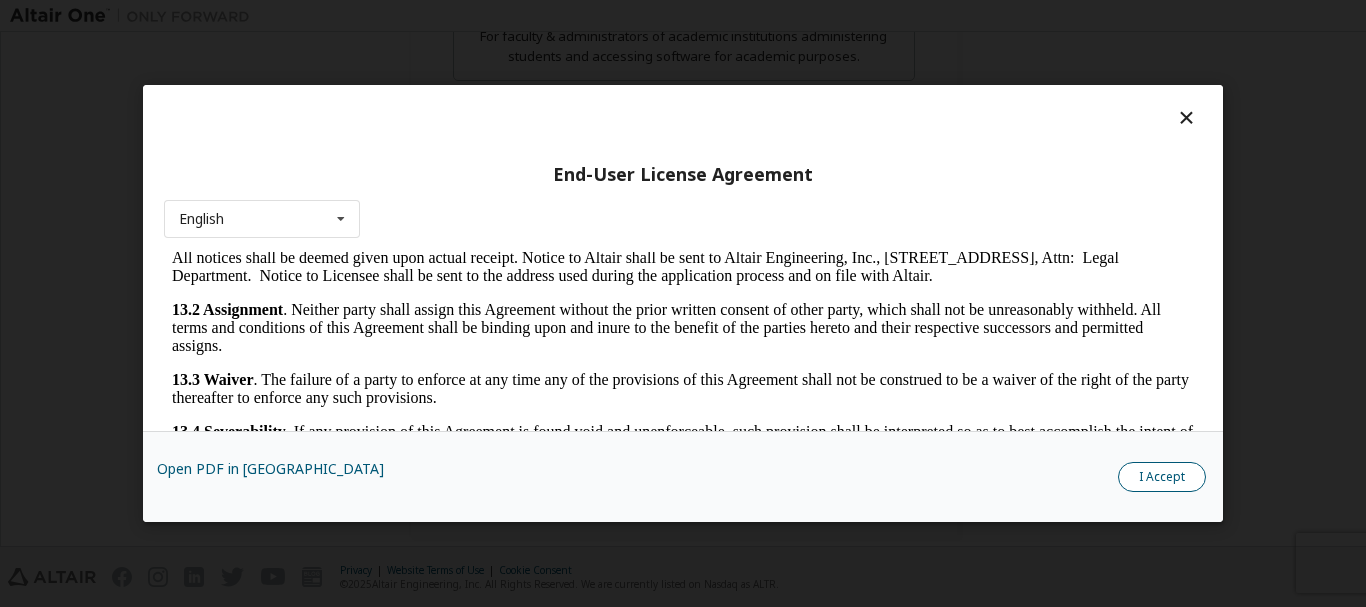 click on "I Accept" at bounding box center [1162, 477] 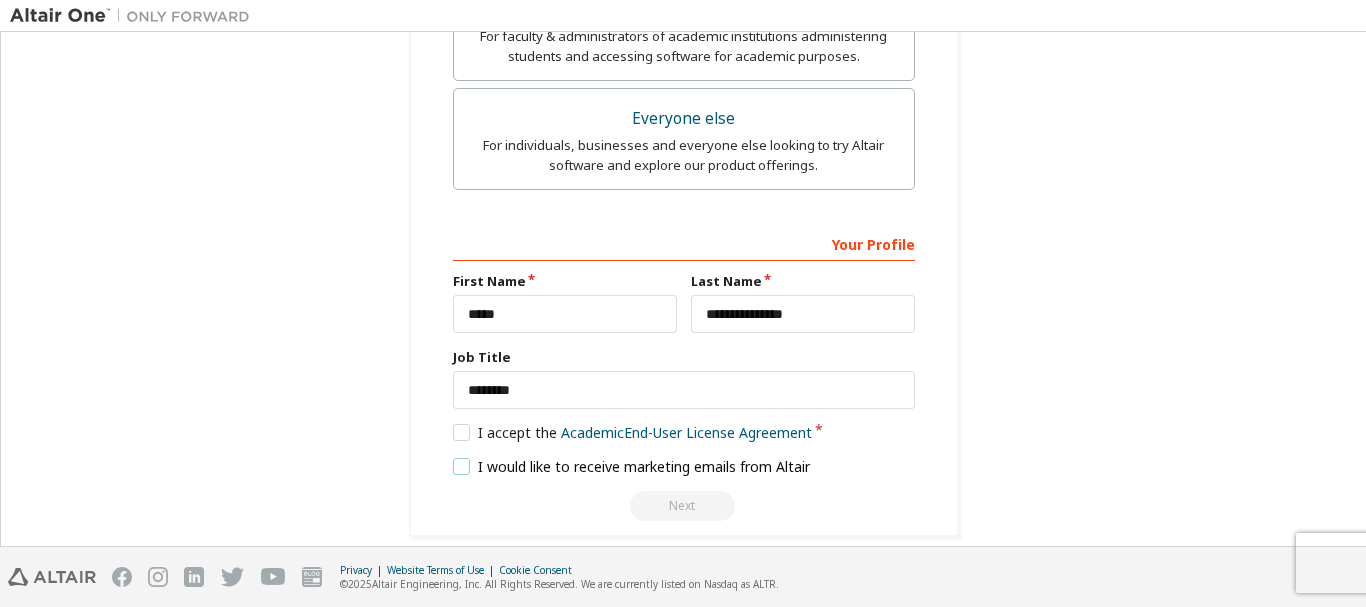 click on "I would like to receive marketing emails from Altair" at bounding box center (632, 466) 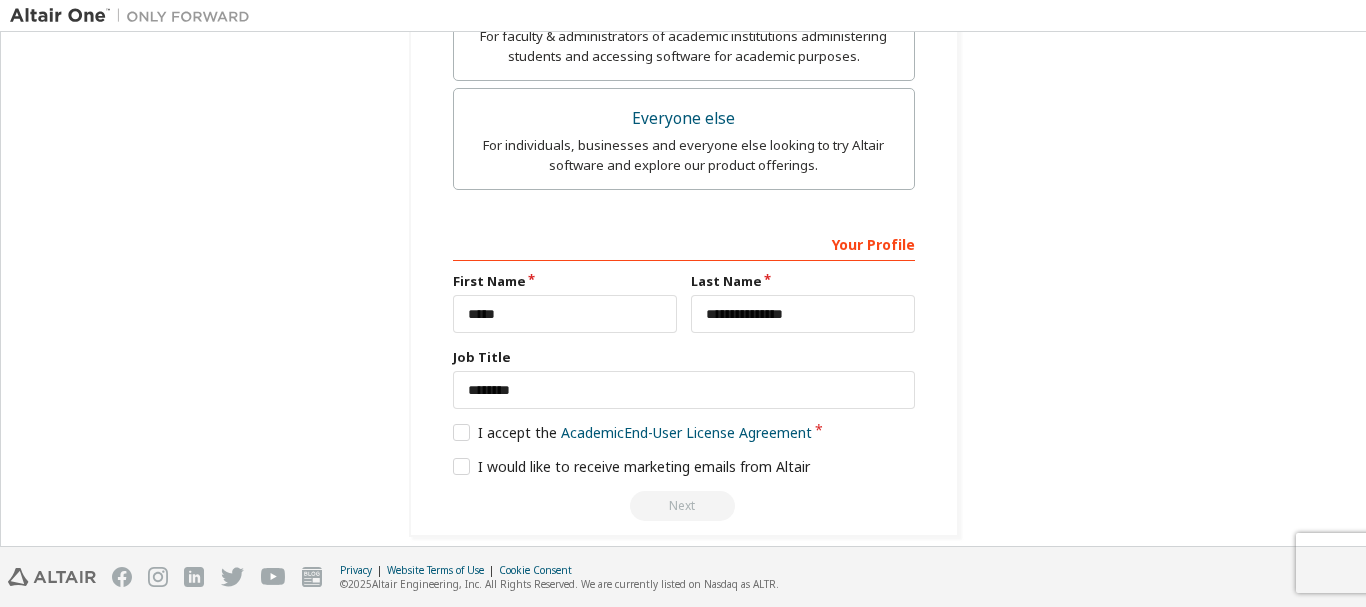 click on "Next" at bounding box center [684, 506] 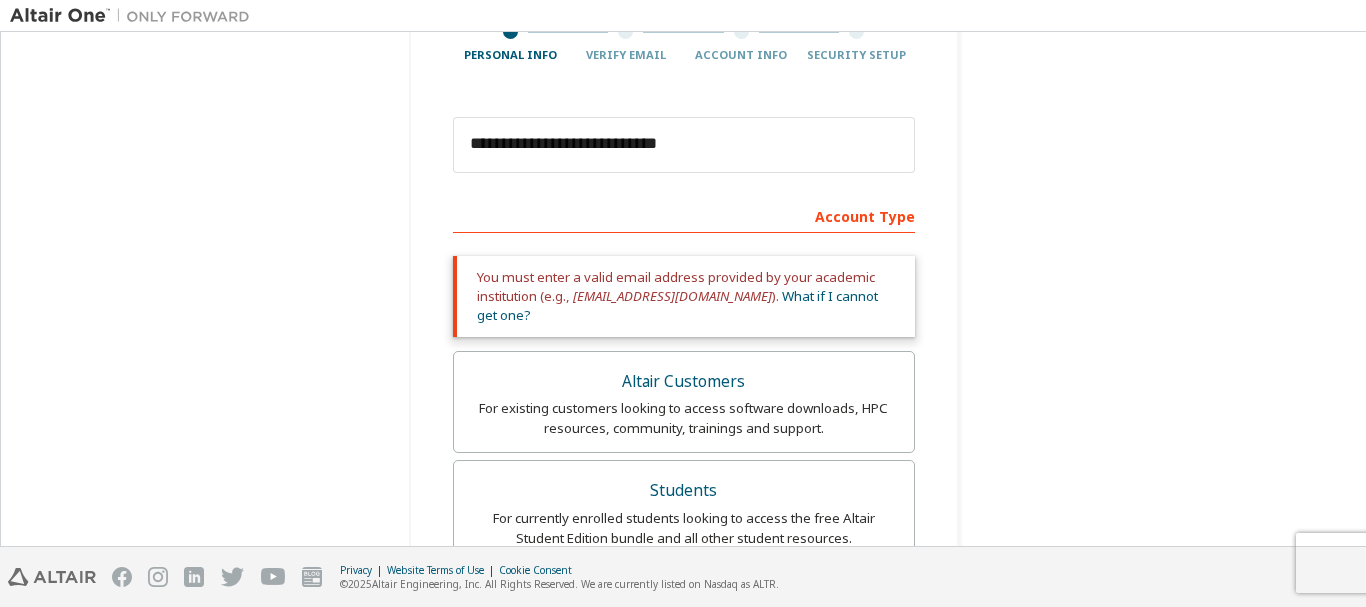 scroll, scrollTop: 219, scrollLeft: 0, axis: vertical 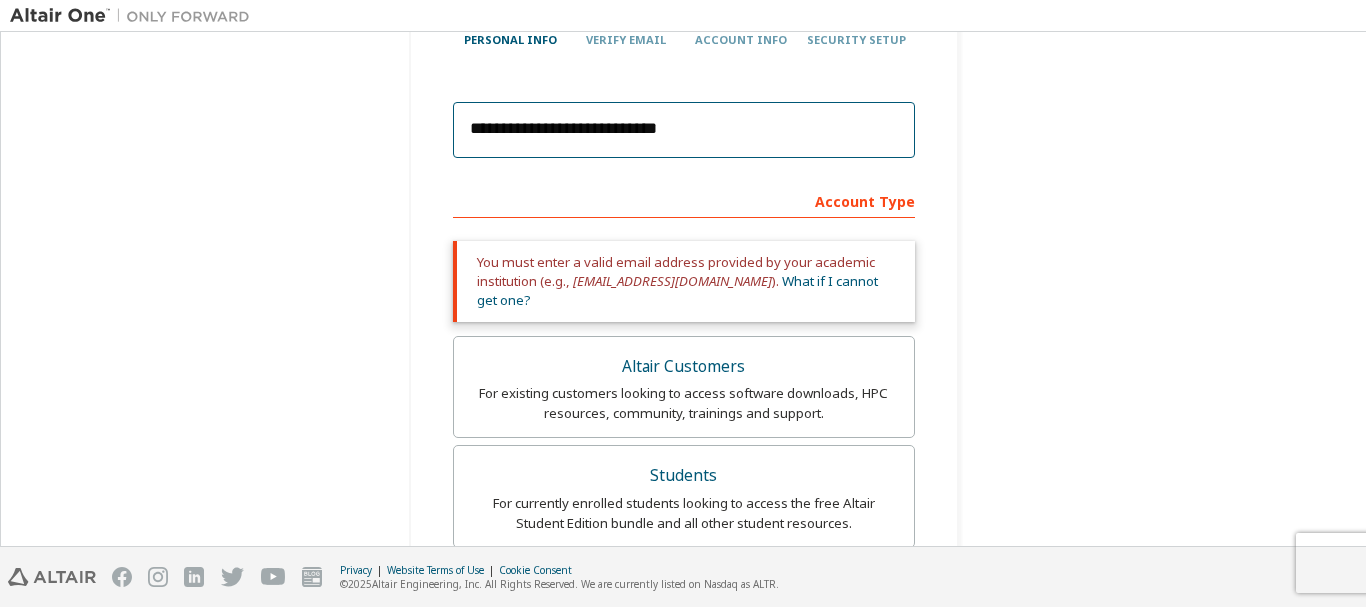 click on "**********" at bounding box center (684, 130) 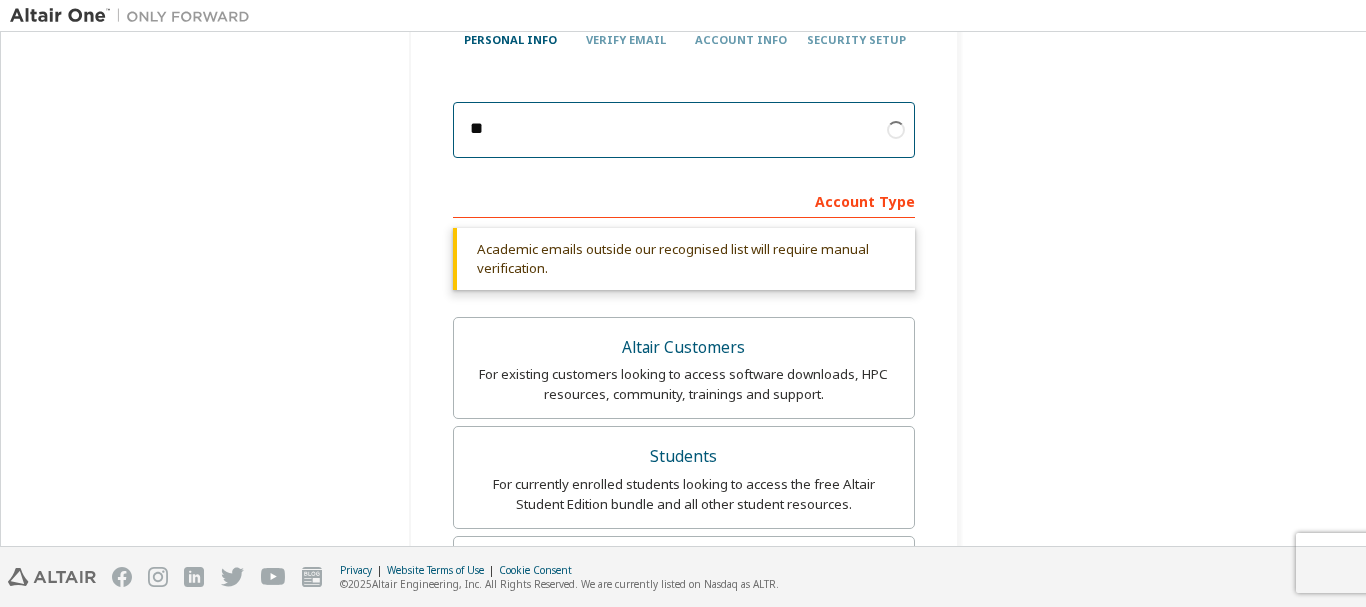 type on "*" 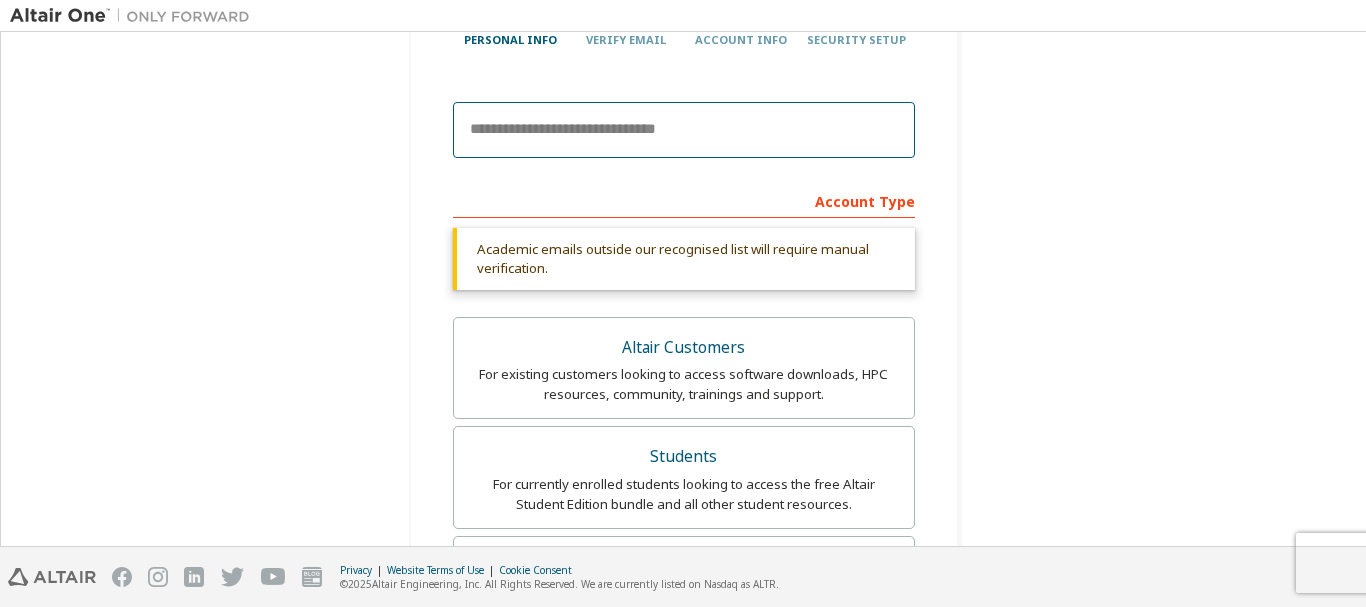 click at bounding box center [684, 130] 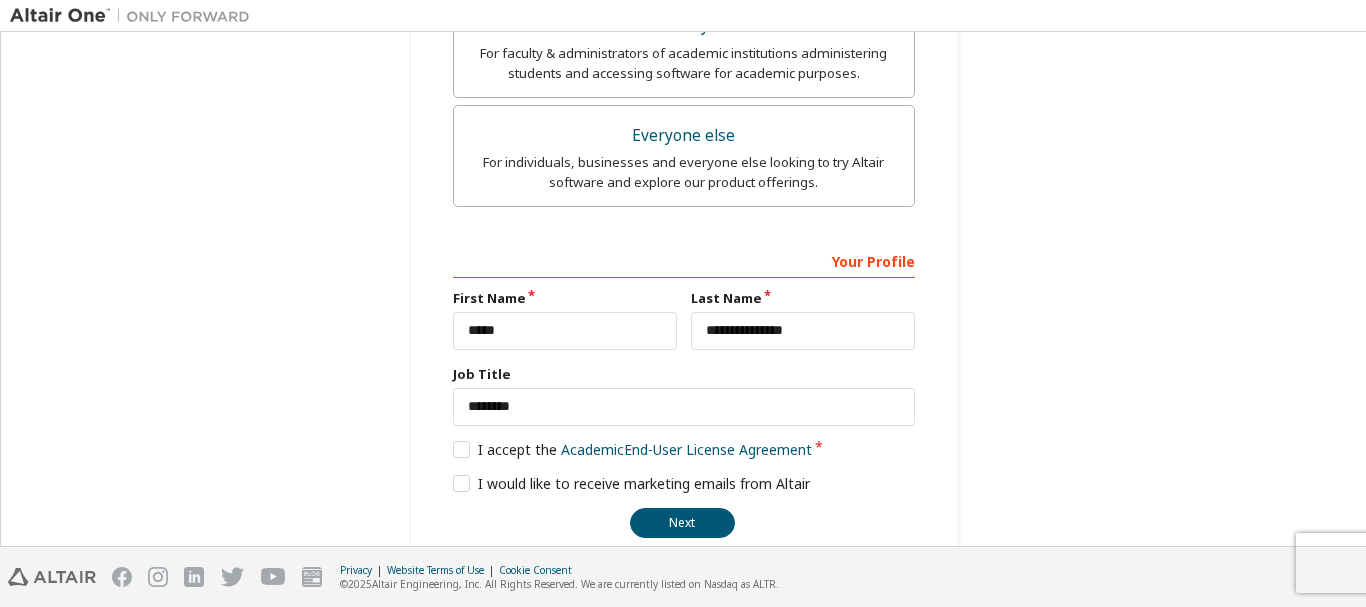 scroll, scrollTop: 720, scrollLeft: 0, axis: vertical 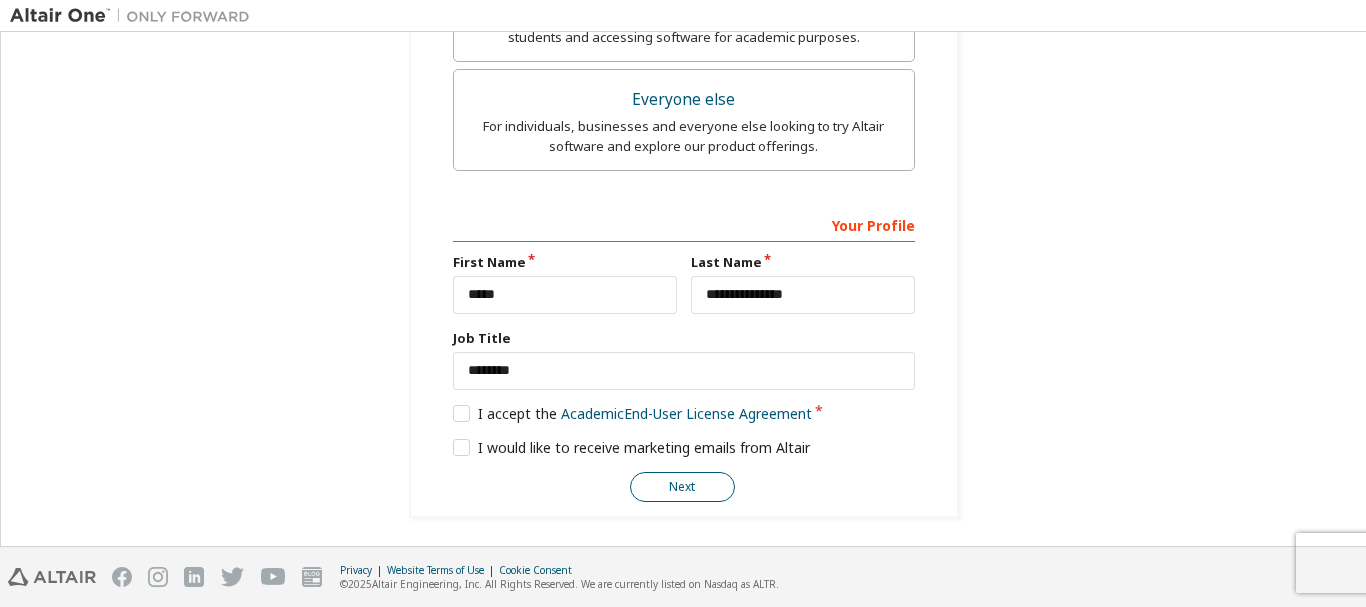 type on "**********" 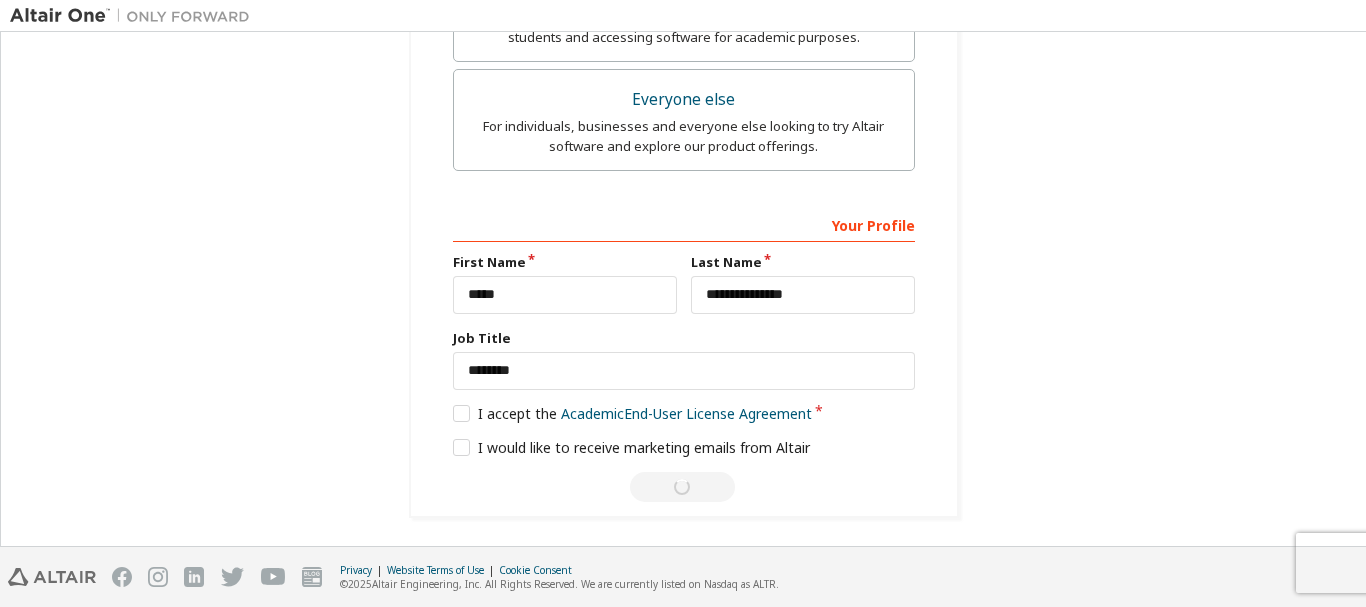 scroll, scrollTop: 38, scrollLeft: 0, axis: vertical 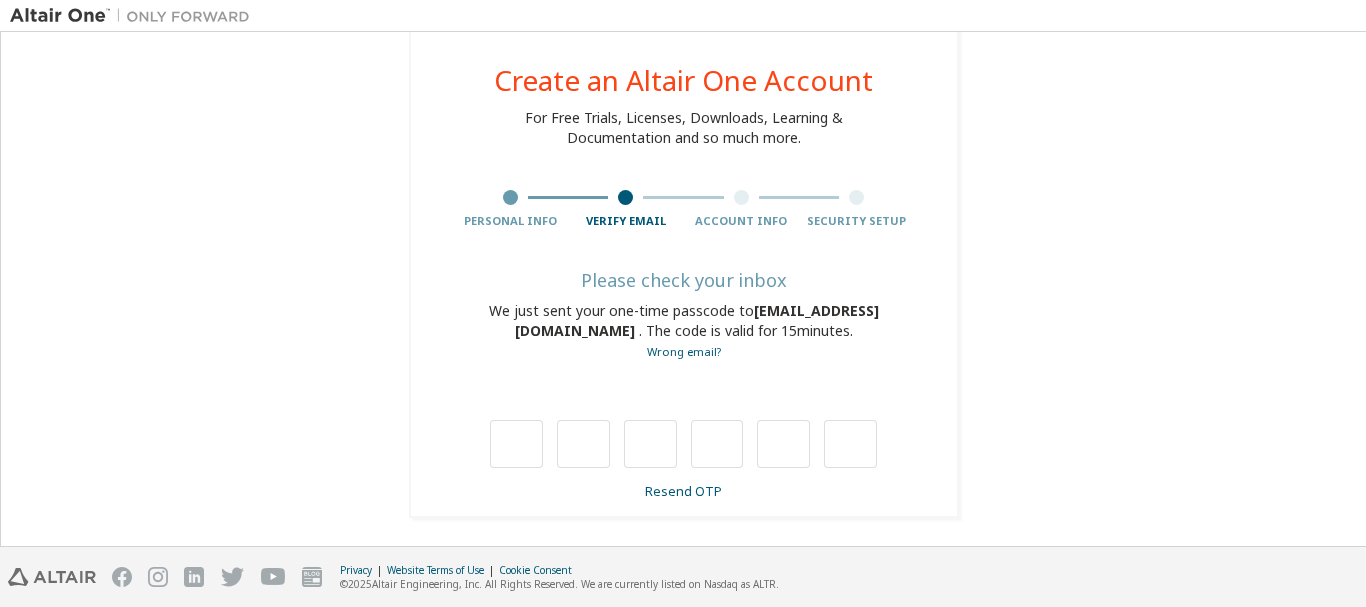 type on "*" 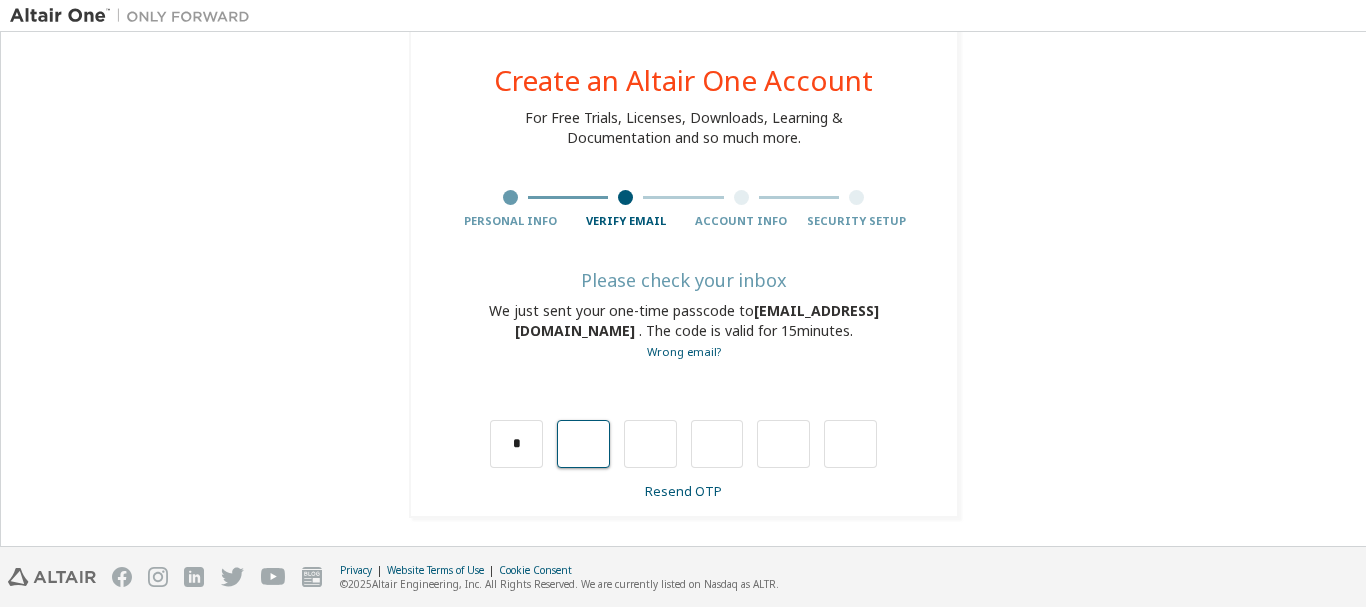 type on "*" 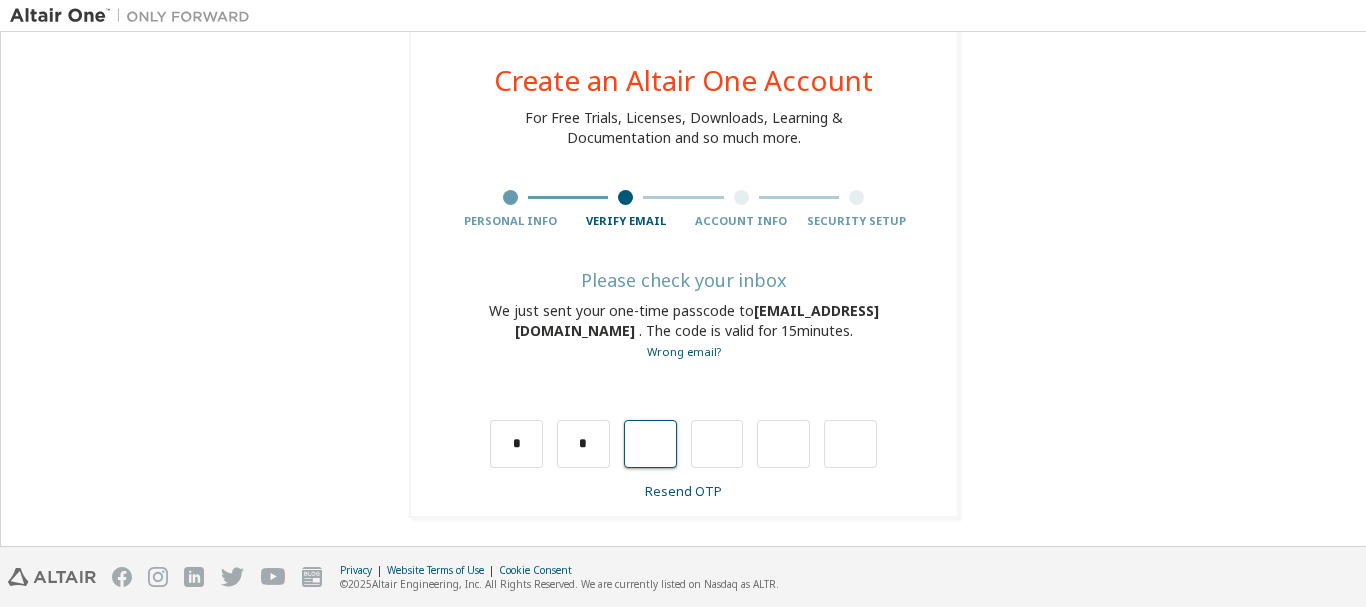 type on "*" 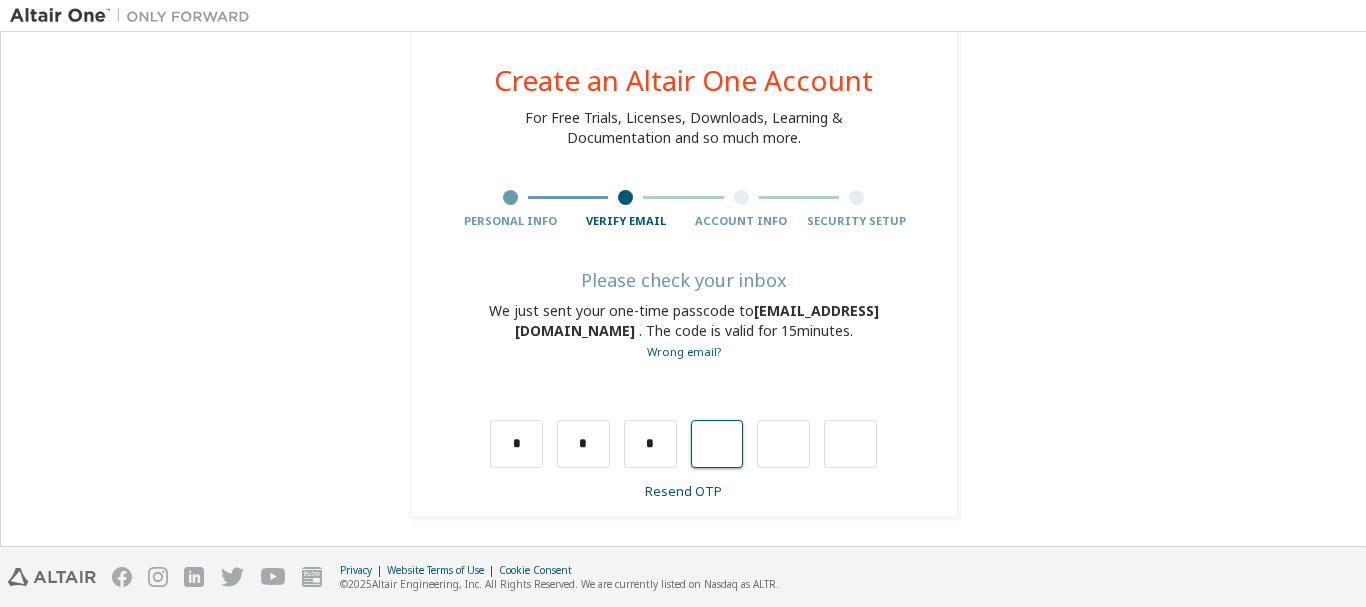 type on "*" 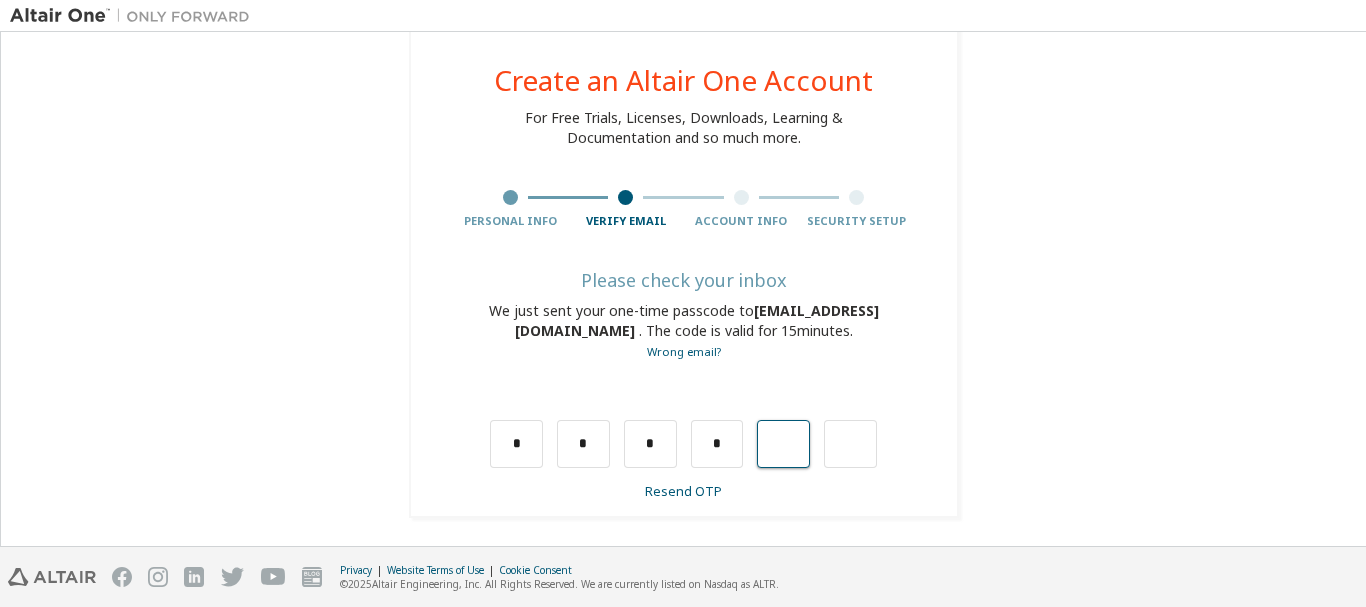 type on "*" 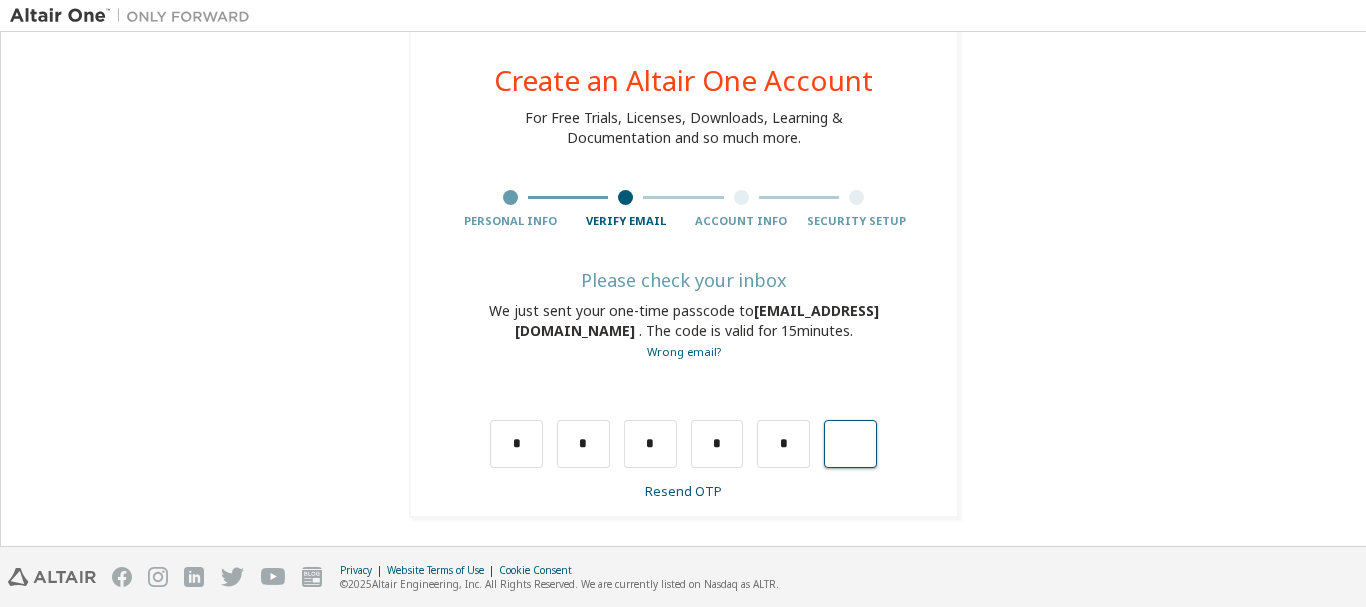 type on "*" 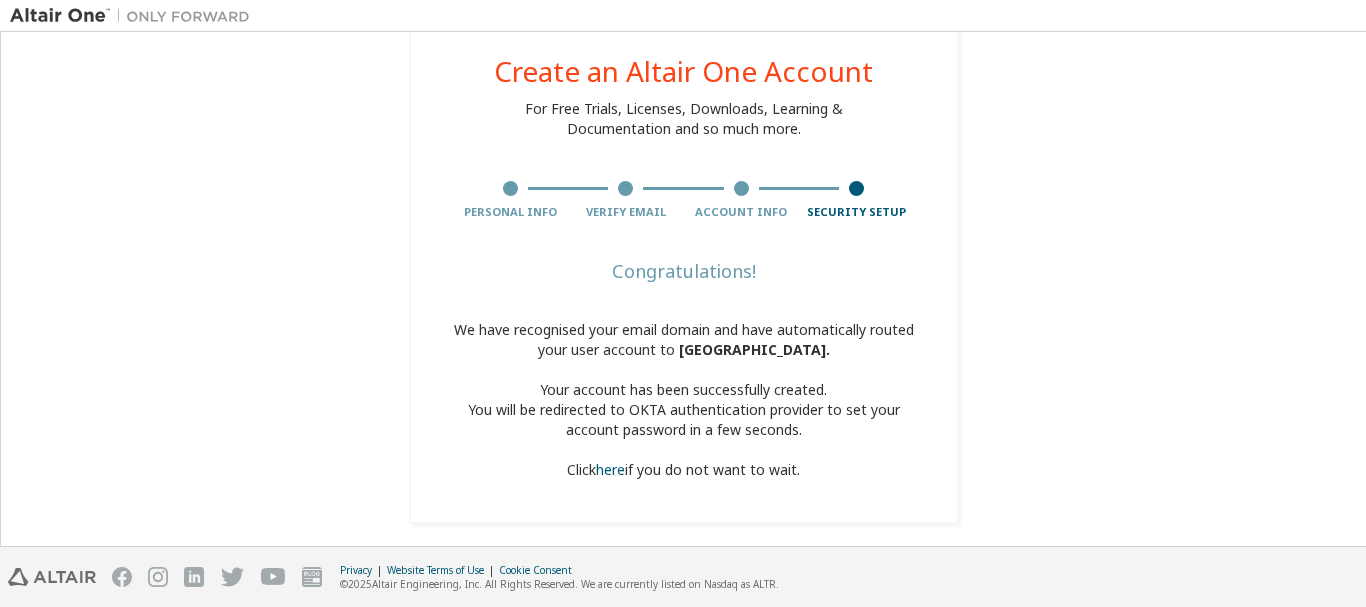 scroll, scrollTop: 53, scrollLeft: 0, axis: vertical 